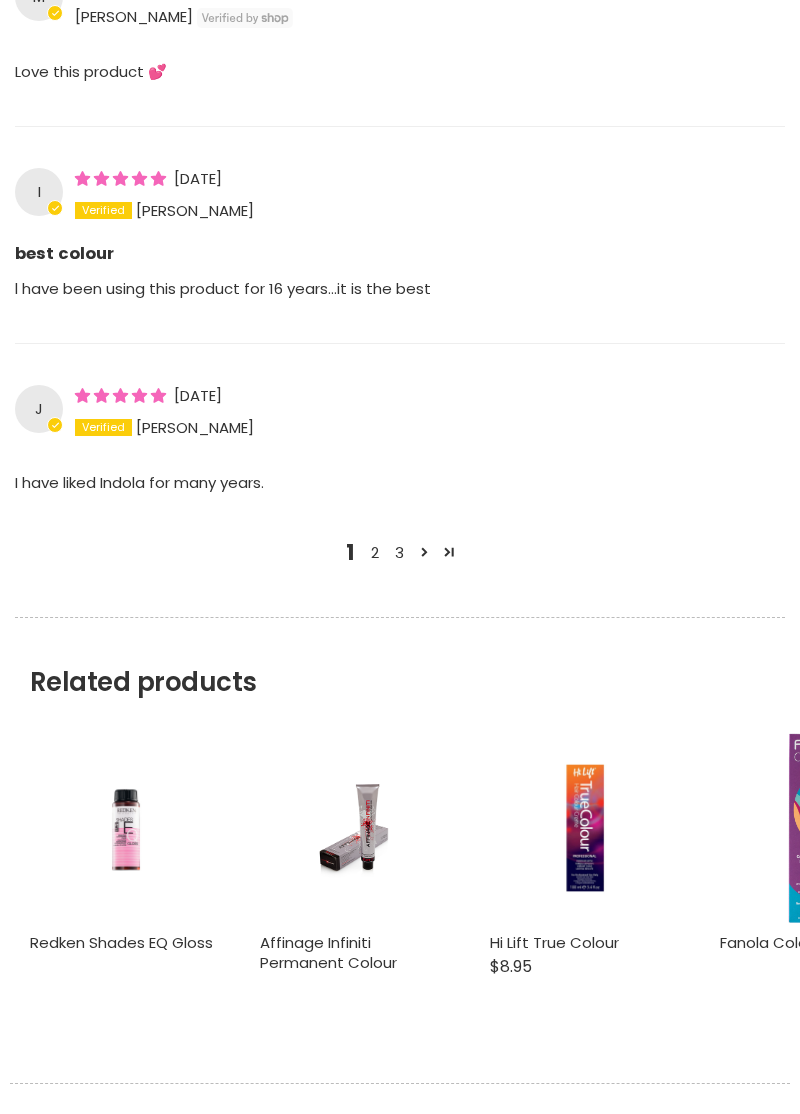 scroll, scrollTop: 0, scrollLeft: 0, axis: both 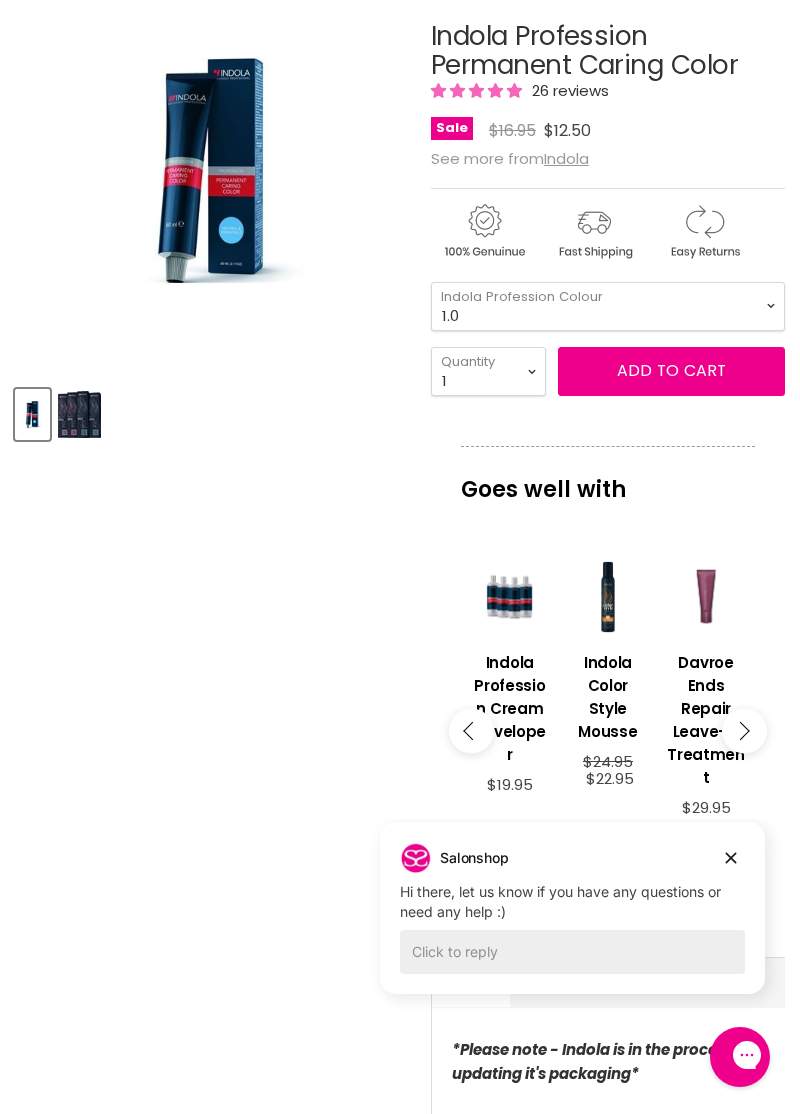 click on "Indola Color Style Mousse" at bounding box center (608, 697) 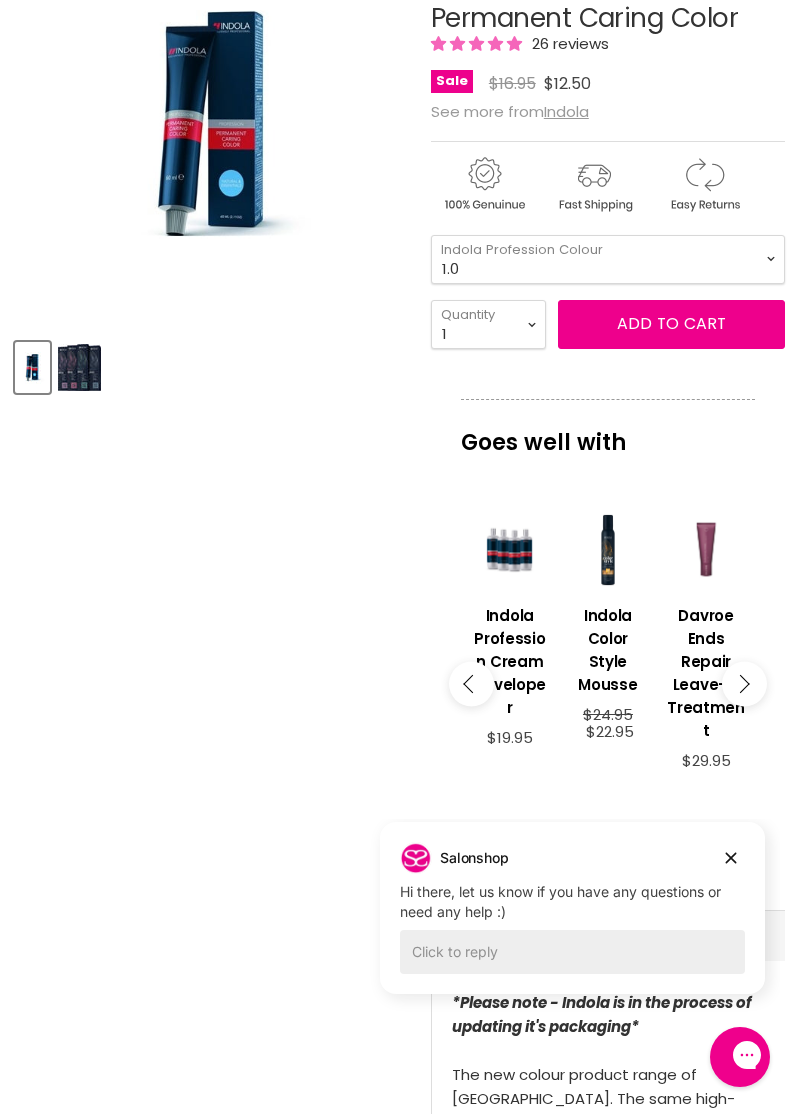 scroll, scrollTop: 406, scrollLeft: 0, axis: vertical 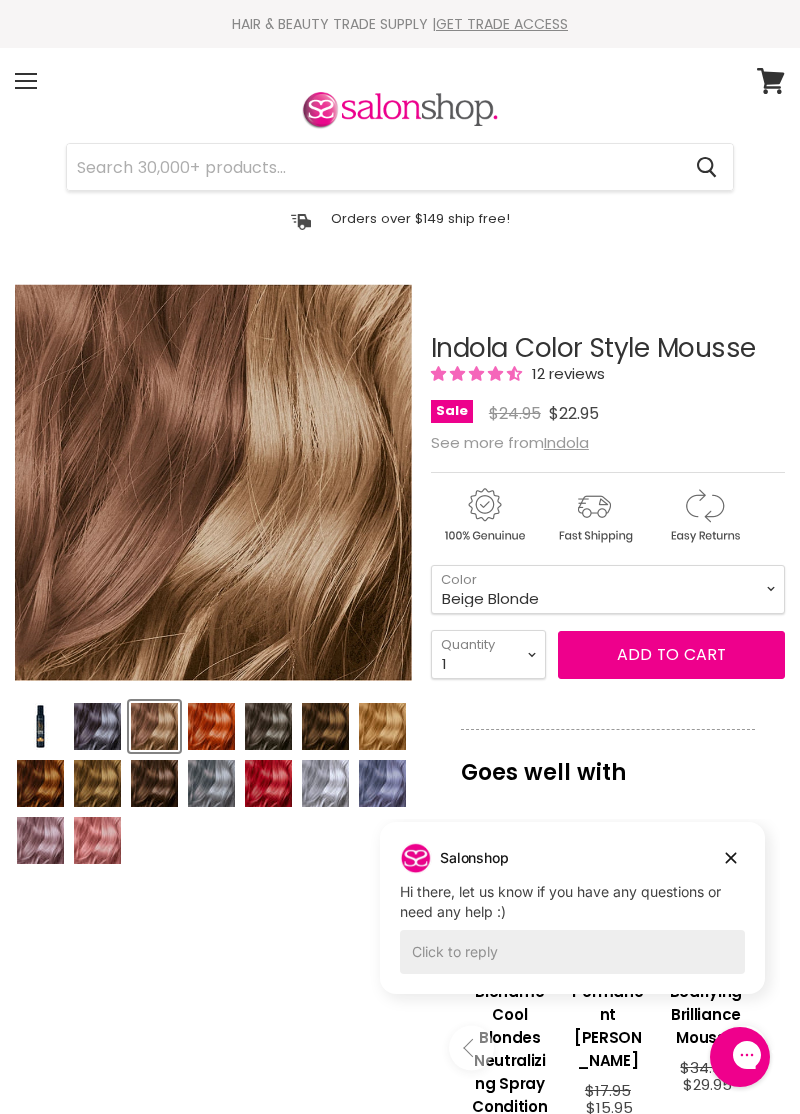 click at bounding box center (40, 783) 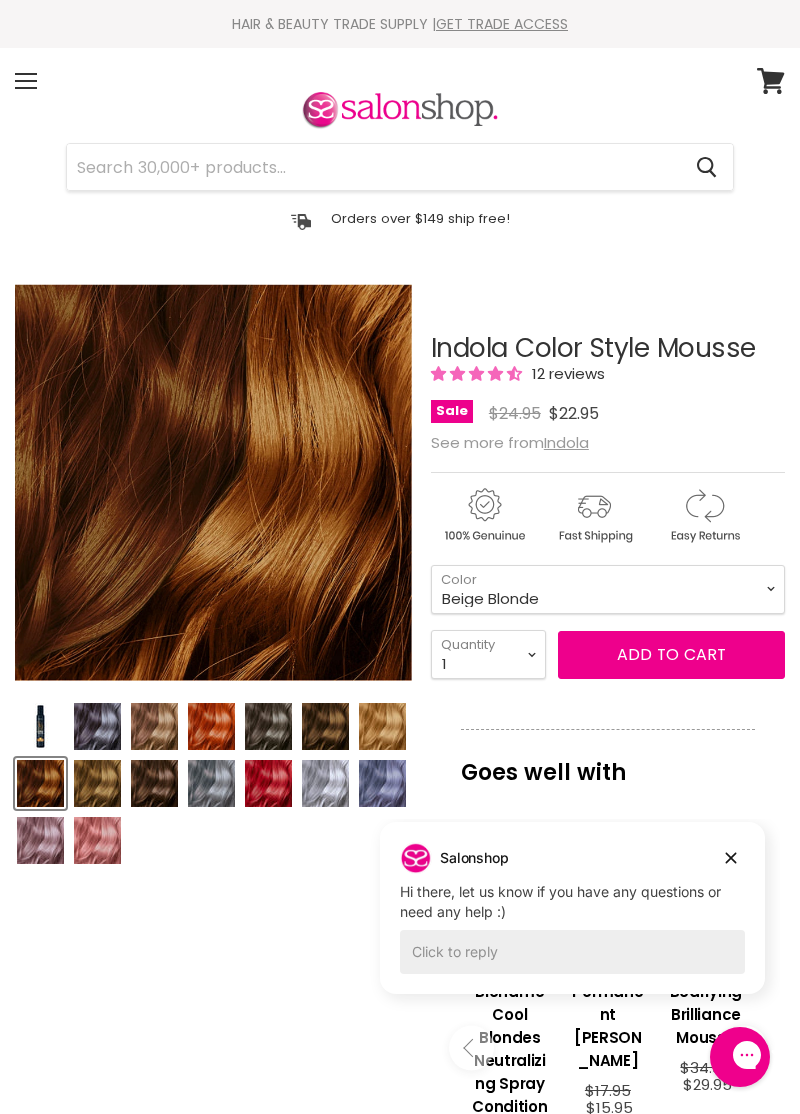 click at bounding box center (97, 783) 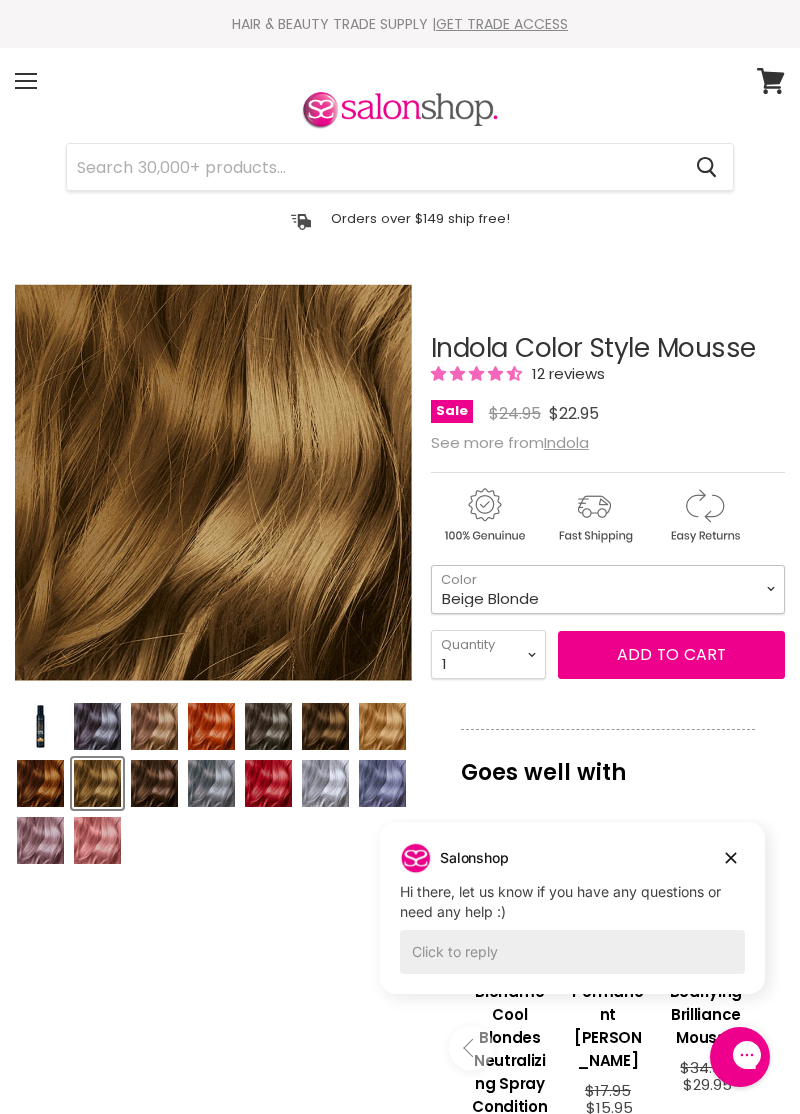 click on "Beige Blonde
Honey Blonde
Medium Blonde
Dark Blonde
Medium Brown
Strawberry Rosé
Soft Mauve
Copper
Red
Light Brown Hazel
Dark Ash
Anthracite
Pearl Grey
Silver" at bounding box center (608, 589) 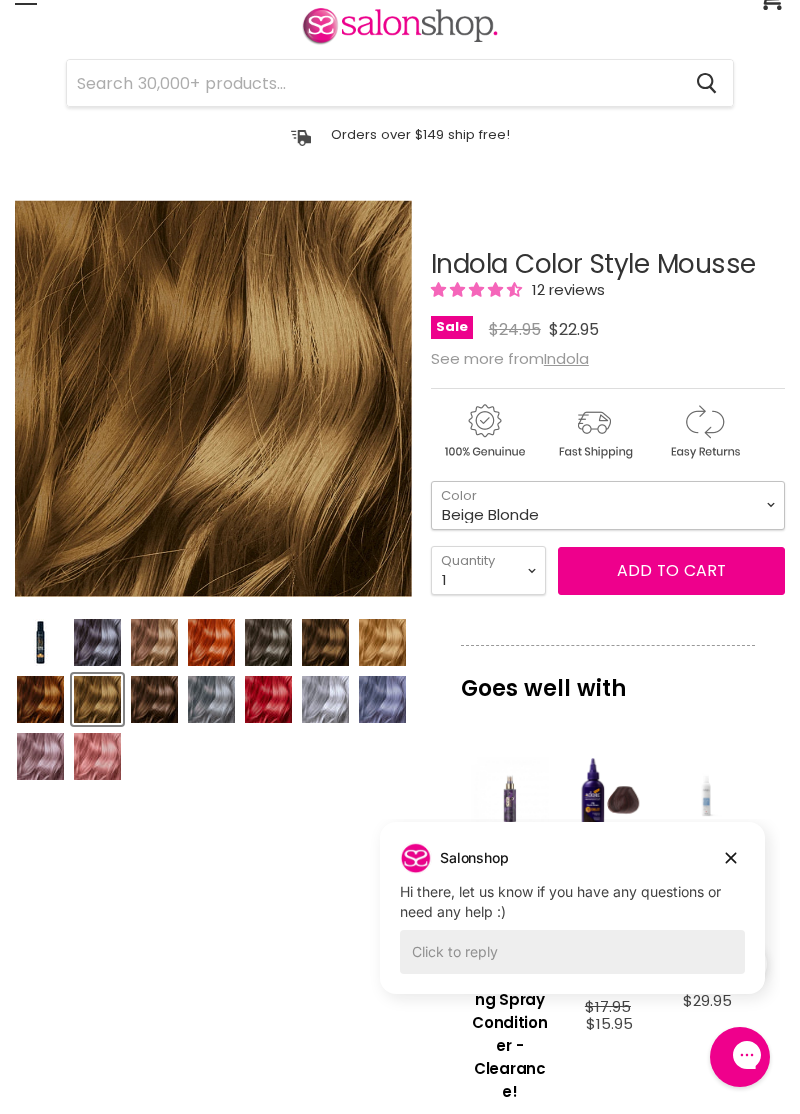 scroll, scrollTop: 84, scrollLeft: 0, axis: vertical 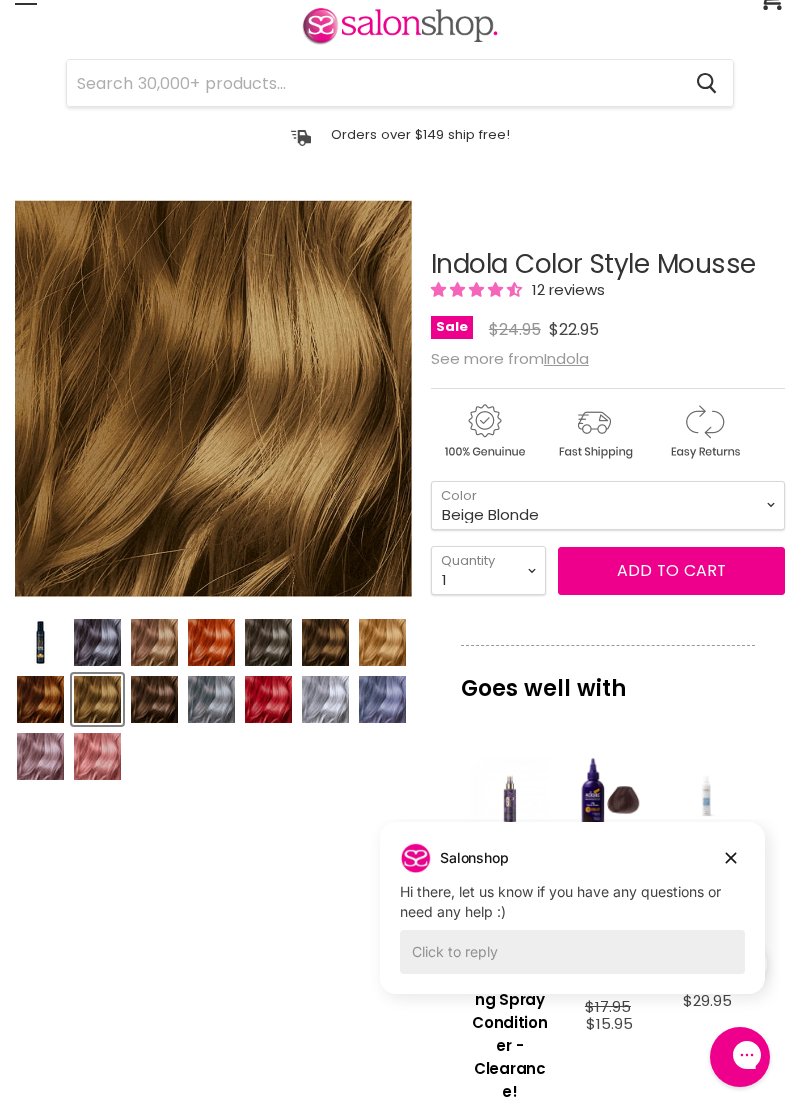 click at bounding box center [325, 642] 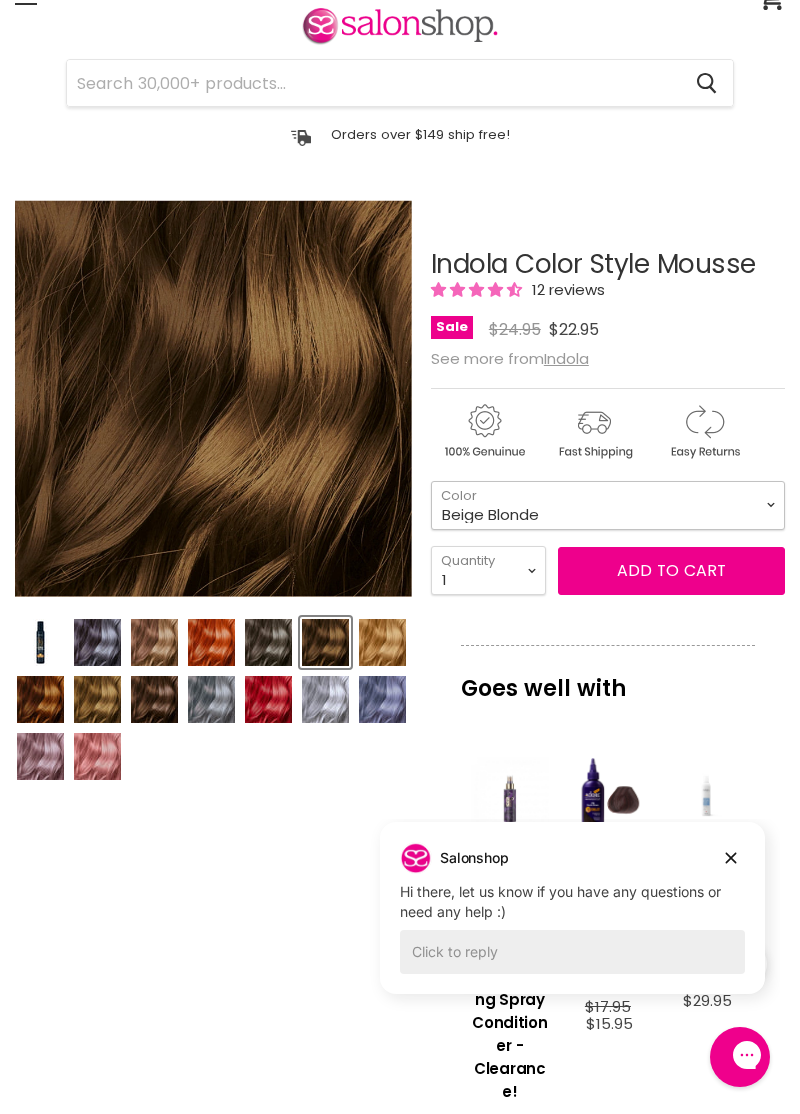 click on "Beige Blonde
Honey Blonde
Medium Blonde
Dark Blonde
Medium Brown
Strawberry Rosé
Soft Mauve
Copper
Red
Light Brown Hazel
Dark Ash
Anthracite
Pearl Grey
Silver" at bounding box center [608, 505] 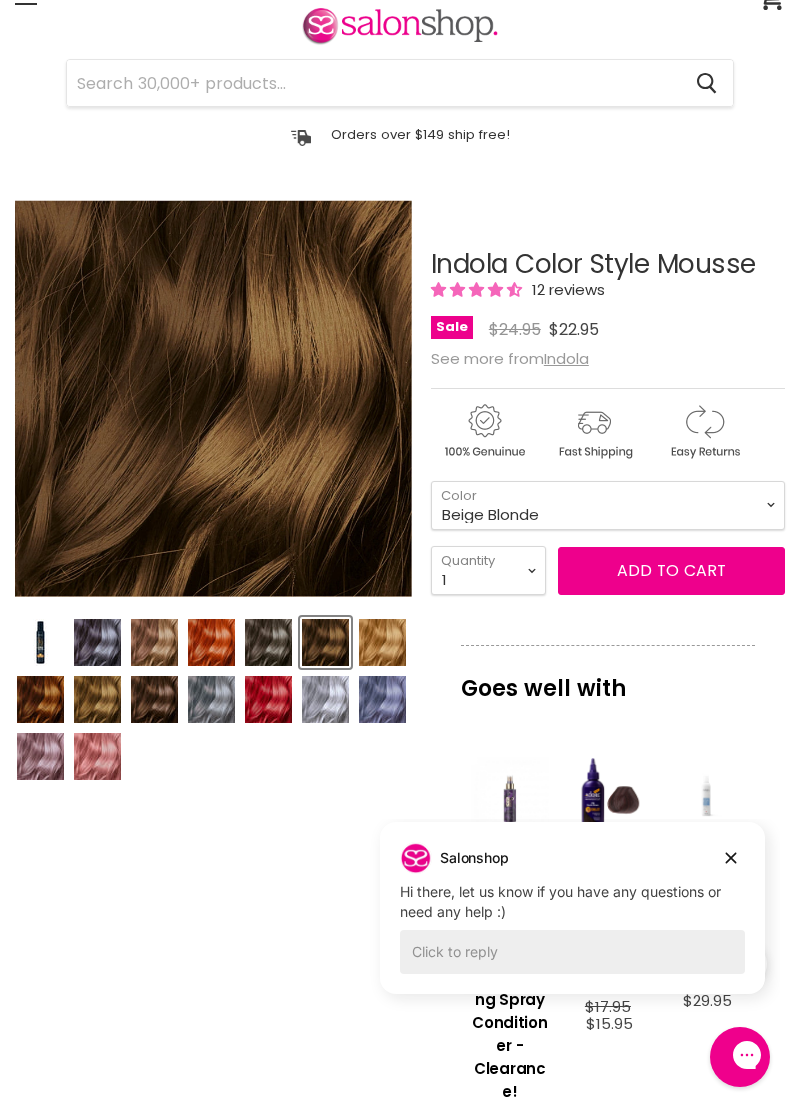 click at bounding box center [154, 699] 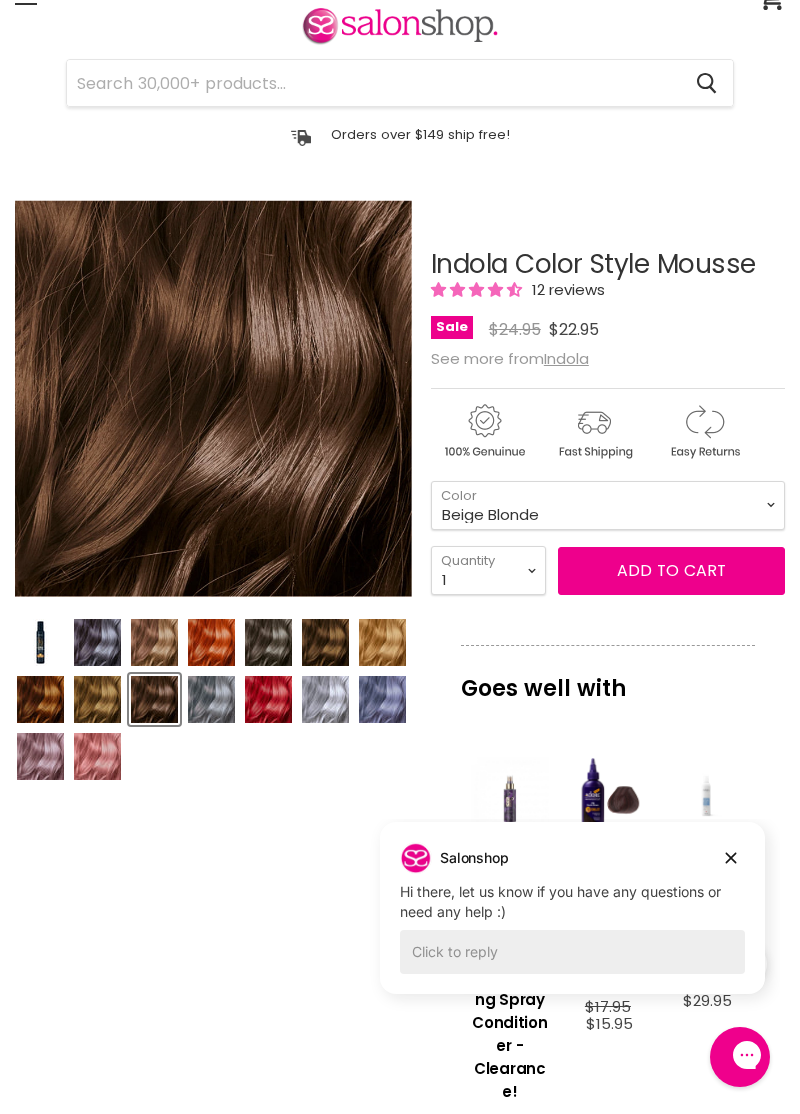 click at bounding box center [154, 699] 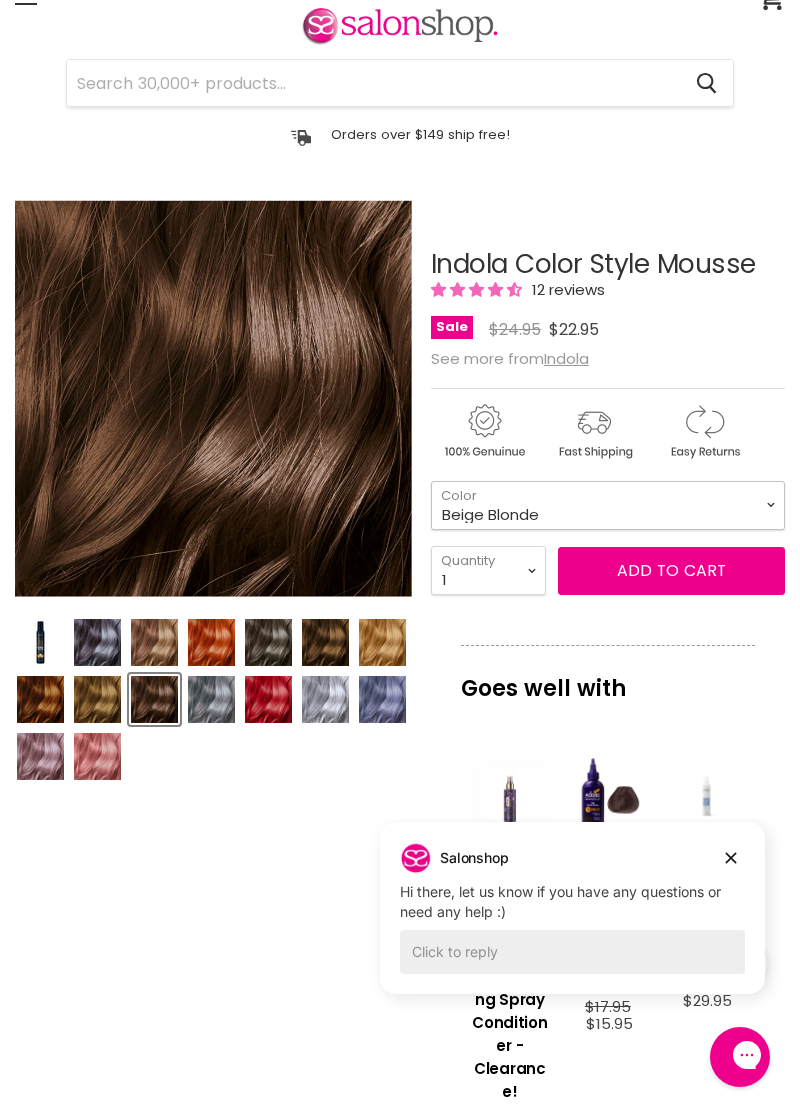 click on "Beige Blonde
Honey Blonde
Medium Blonde
Dark Blonde
Medium Brown
Strawberry Rosé
Soft Mauve
Copper
Red
Light Brown Hazel
Dark Ash
Anthracite
Pearl Grey
Silver" at bounding box center [608, 505] 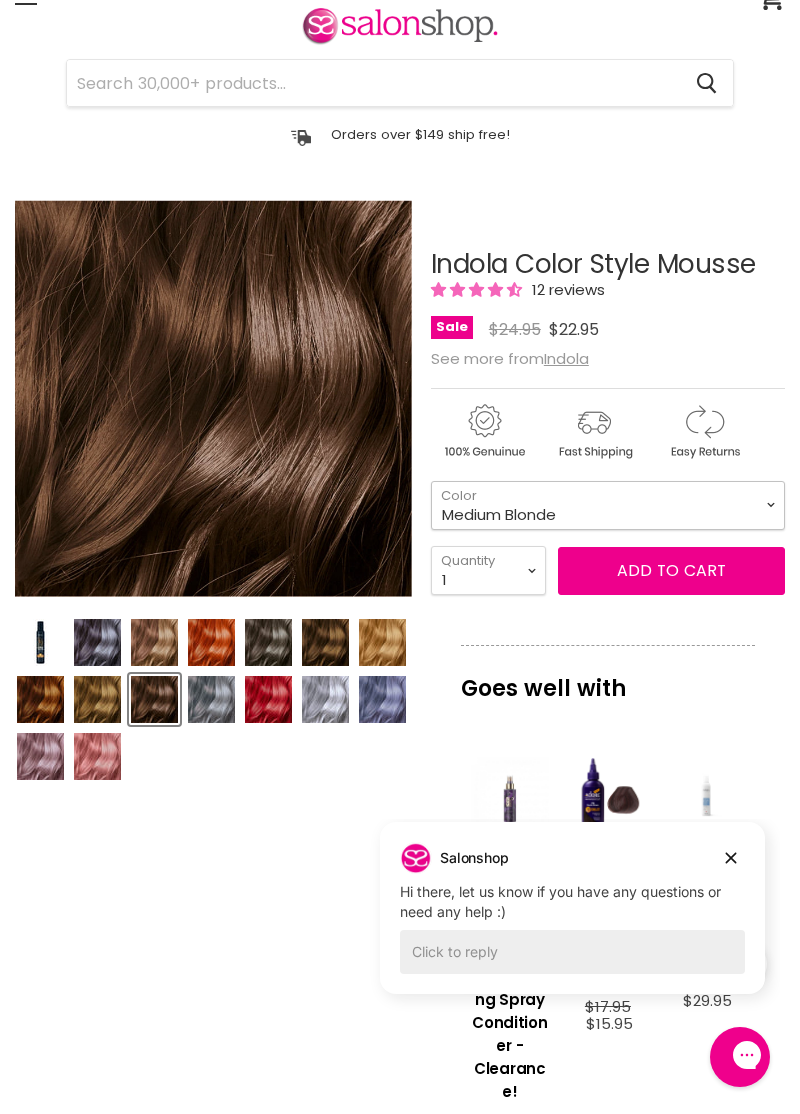 select on "Medium Blonde" 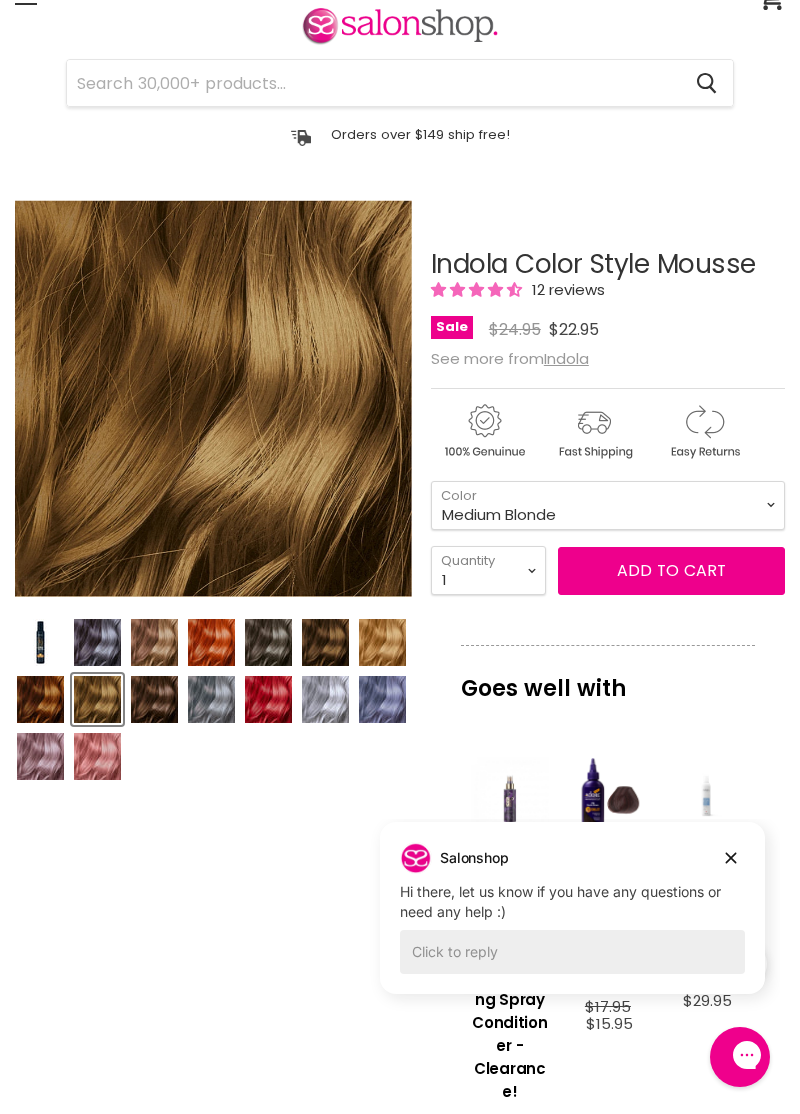 click on "Click or scroll to zoom
Tap or pinch to zoom" at bounding box center (400, 887) 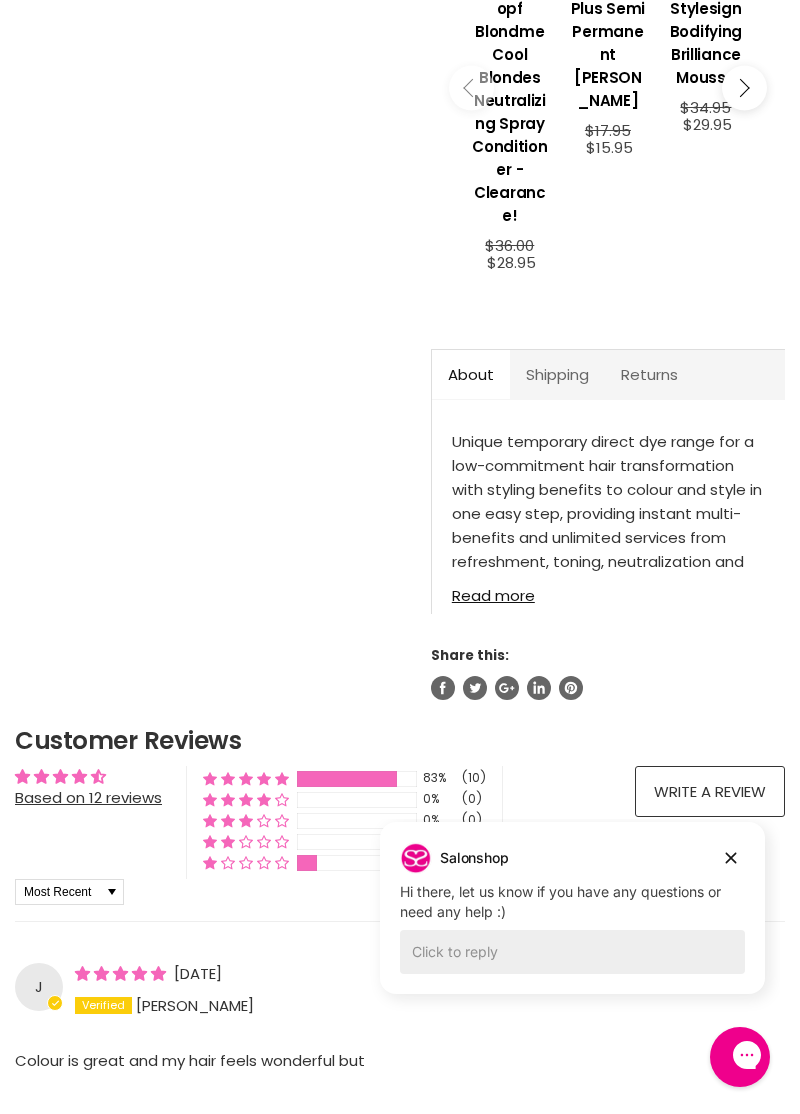 scroll, scrollTop: 970, scrollLeft: 0, axis: vertical 